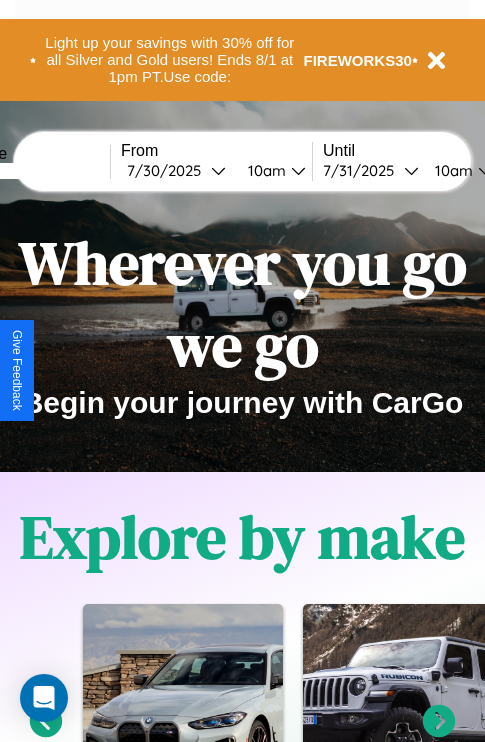 scroll, scrollTop: 0, scrollLeft: 0, axis: both 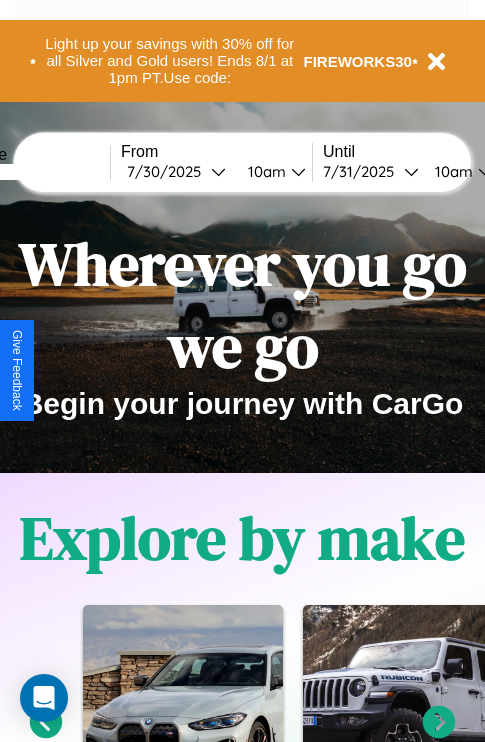 click at bounding box center [35, 172] 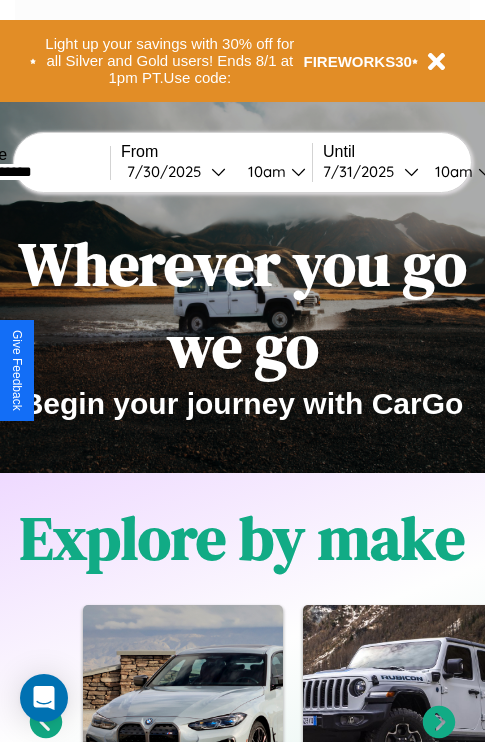 type on "**********" 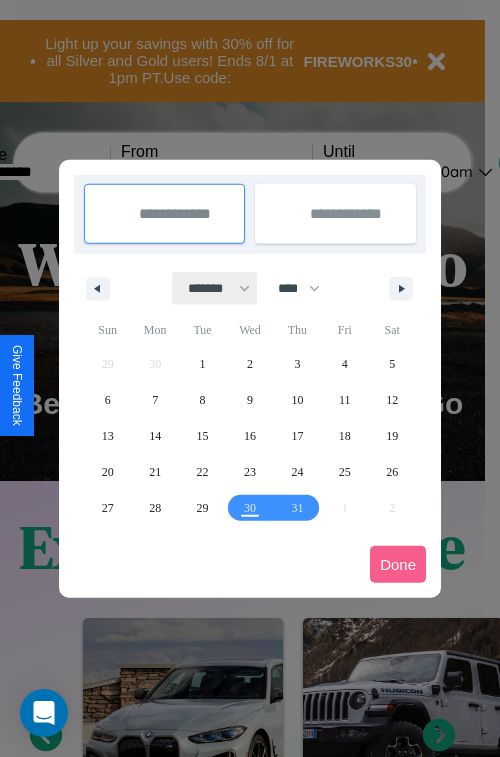 click on "******* ******** ***** ***** *** **** **** ****** ********* ******* ******** ********" at bounding box center (215, 288) 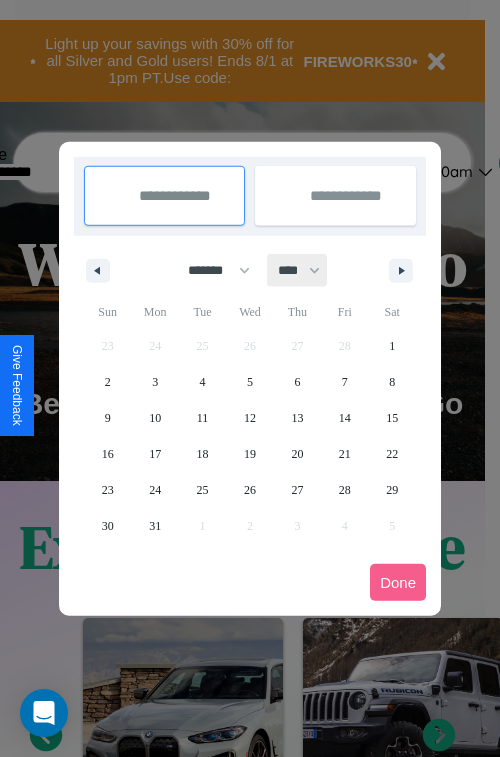 click on "**** **** **** **** **** **** **** **** **** **** **** **** **** **** **** **** **** **** **** **** **** **** **** **** **** **** **** **** **** **** **** **** **** **** **** **** **** **** **** **** **** **** **** **** **** **** **** **** **** **** **** **** **** **** **** **** **** **** **** **** **** **** **** **** **** **** **** **** **** **** **** **** **** **** **** **** **** **** **** **** **** **** **** **** **** **** **** **** **** **** **** **** **** **** **** **** **** **** **** **** **** **** **** **** **** **** **** **** **** **** **** **** **** **** **** **** **** **** **** **** ****" at bounding box center (298, 270) 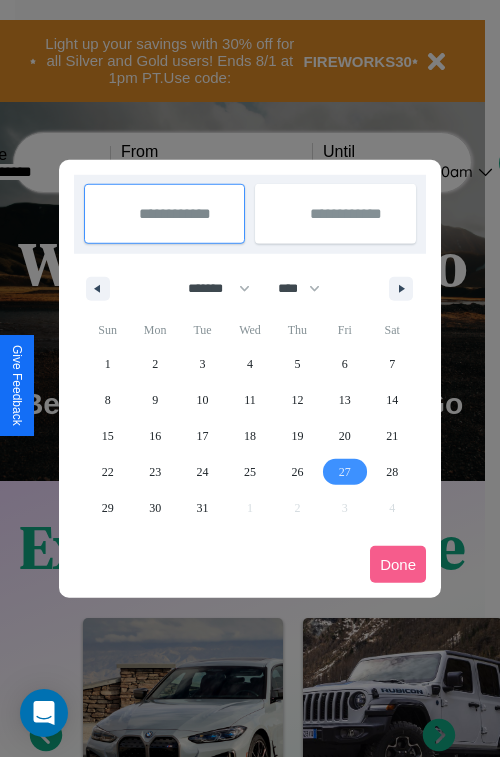 click on "27" at bounding box center (345, 472) 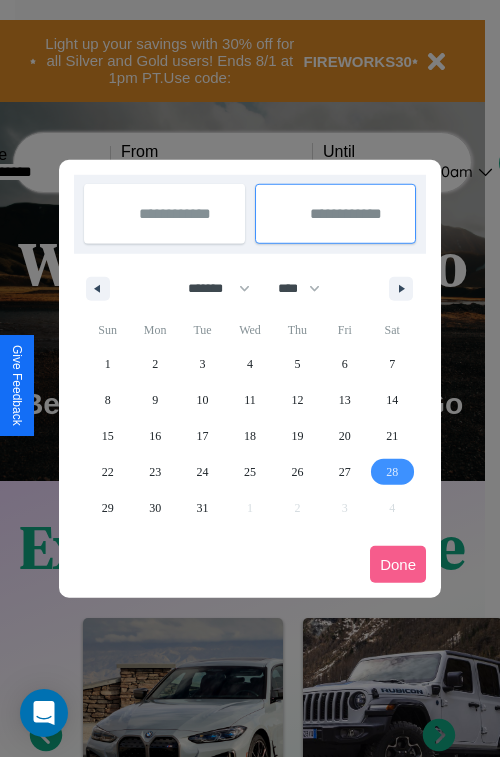 click on "28" at bounding box center (392, 472) 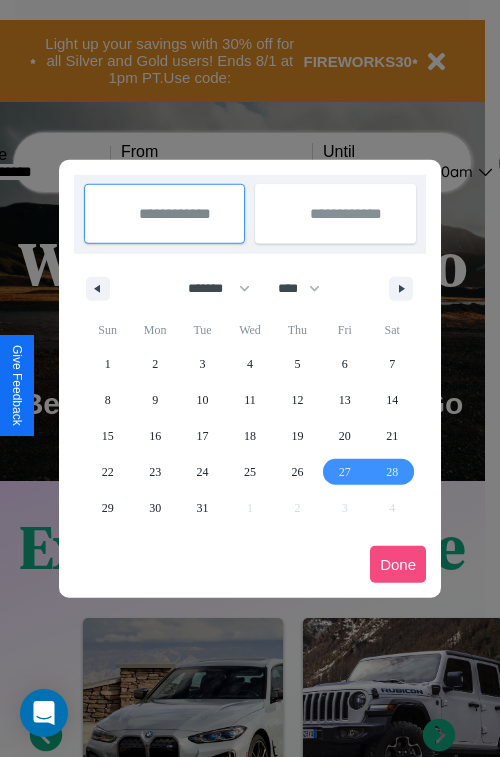 click on "Done" at bounding box center (398, 564) 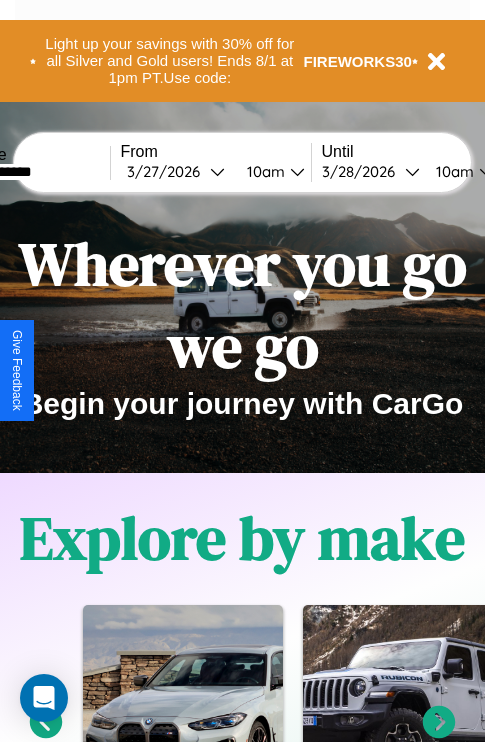 click on "10am" at bounding box center (263, 171) 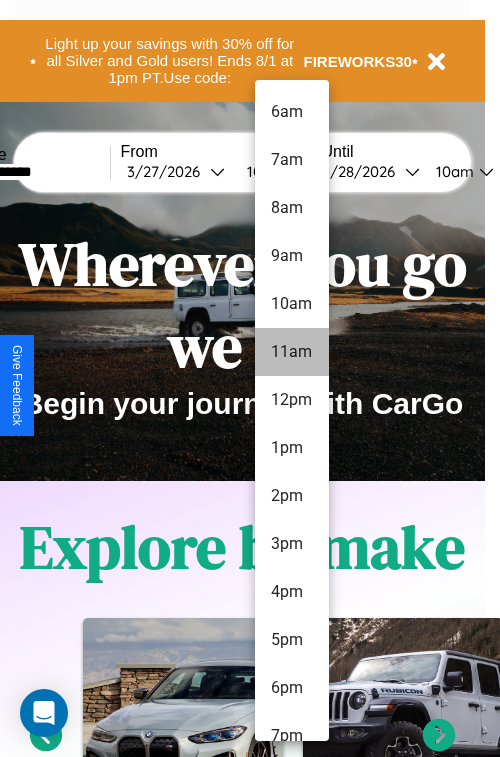 click on "11am" at bounding box center [292, 352] 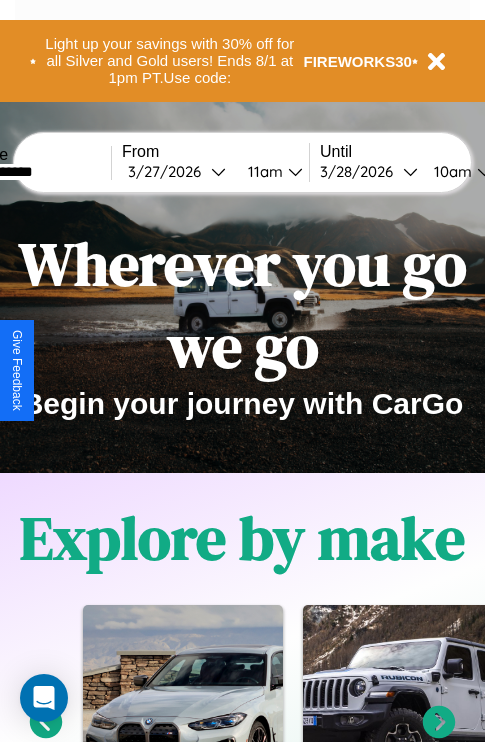 scroll, scrollTop: 0, scrollLeft: 74, axis: horizontal 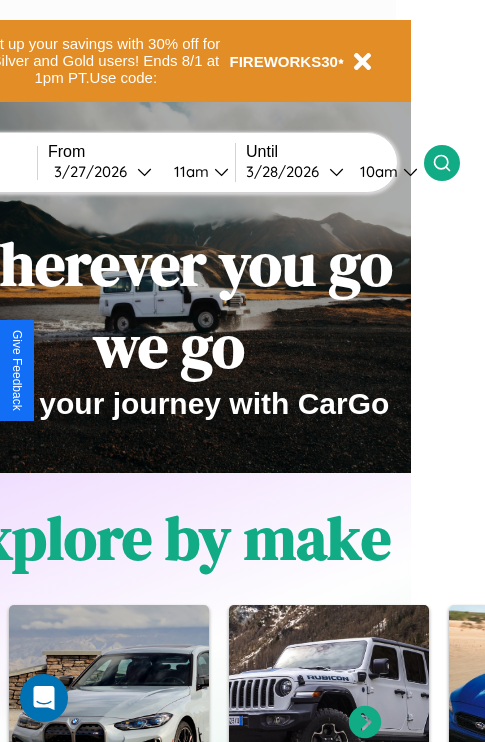 click 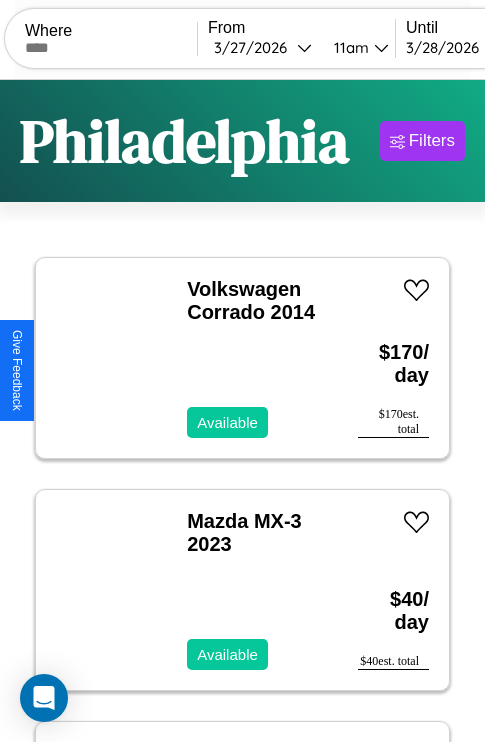 scroll, scrollTop: 95, scrollLeft: 0, axis: vertical 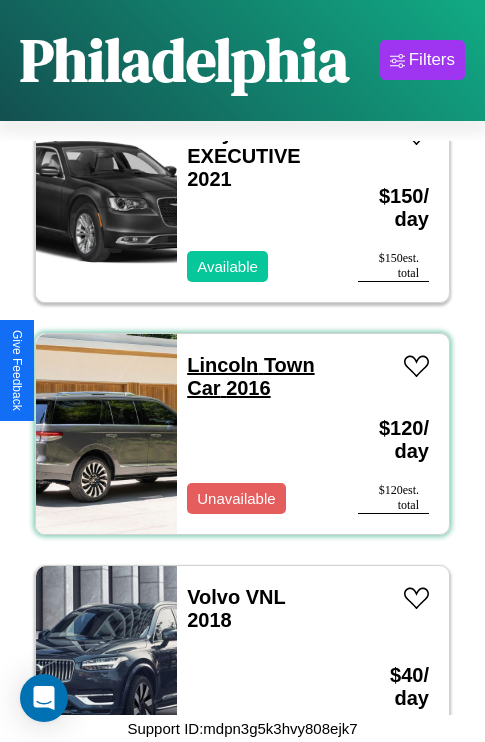 click on "Lincoln   Town Car   2016" at bounding box center (250, 376) 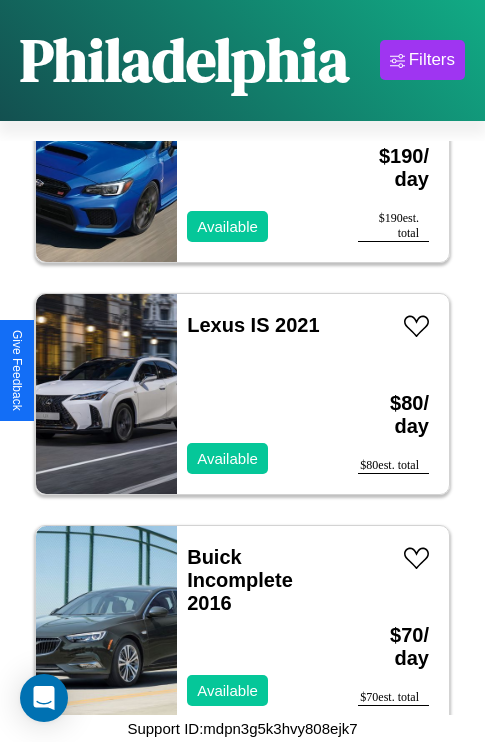 scroll, scrollTop: 771, scrollLeft: 0, axis: vertical 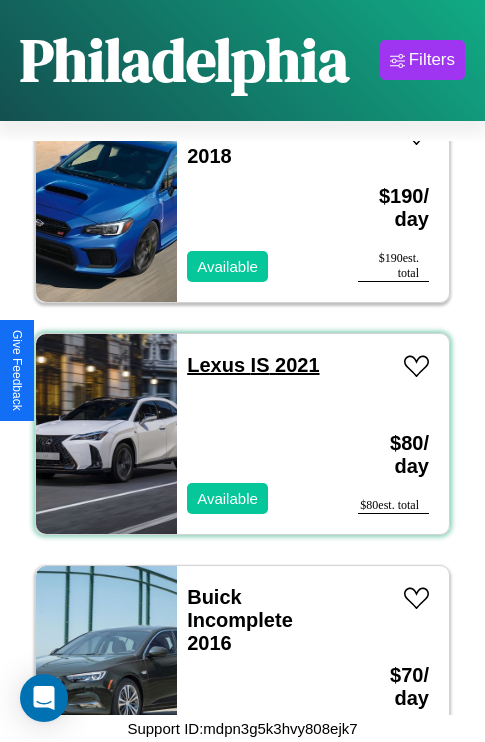 click on "Lexus   IS   2021" at bounding box center (253, 365) 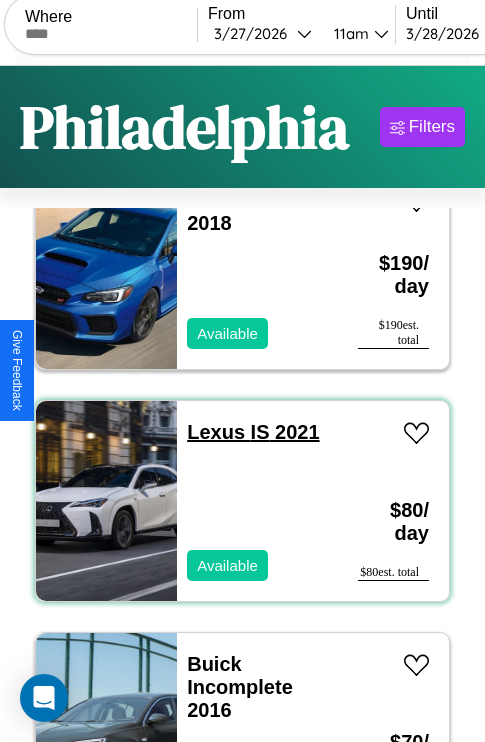 scroll, scrollTop: 0, scrollLeft: 0, axis: both 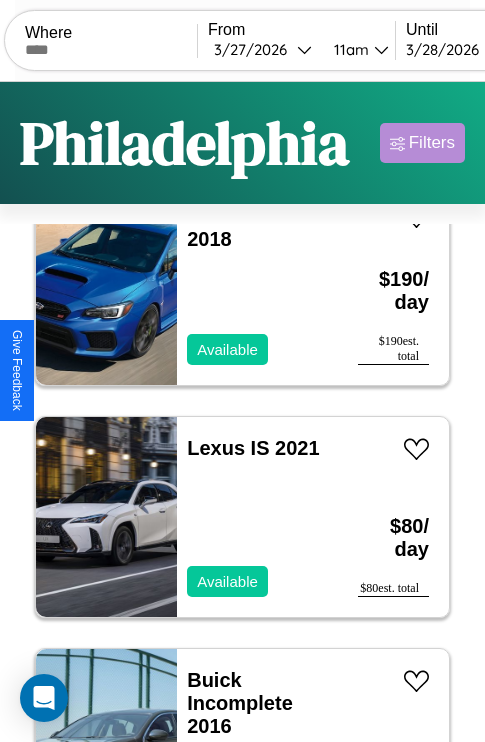 click on "Filters" at bounding box center (432, 143) 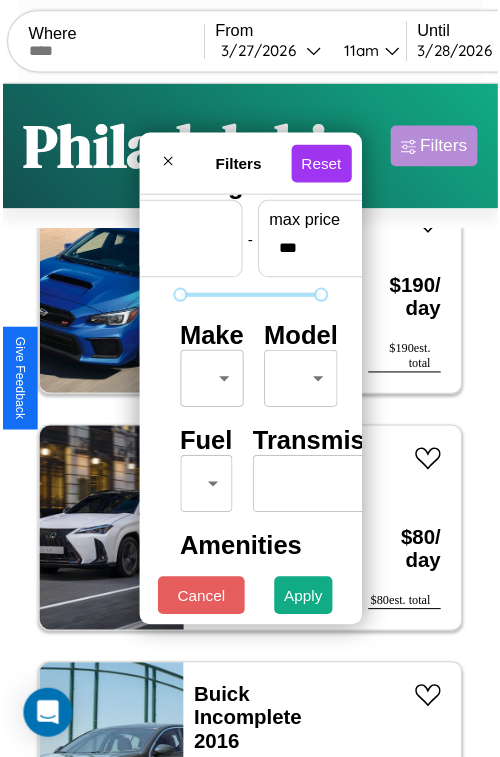 scroll, scrollTop: 59, scrollLeft: 0, axis: vertical 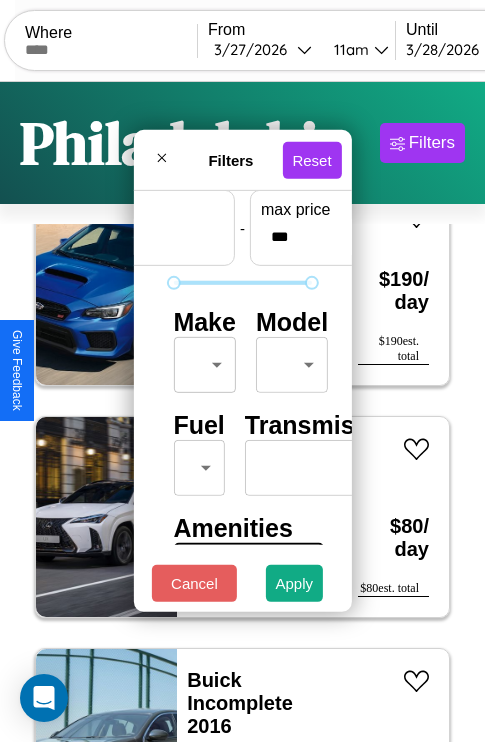 click on "CarGo Where From 3 / 27 / 2026 11am Until 3 / 28 / 2026 10am Become a Host Login Sign Up Philadelphia Filters 30  cars in this area These cars can be picked up in this city. Volkswagen   Corrado   2014 Available $ 170  / day $ 170  est. total Mazda   MX-3   2023 Available $ 40  / day $ 40  est. total Lincoln   Corsair   2014 Available $ 170  / day $ 170  est. total Subaru   XT   2018 Available $ 190  / day $ 190  est. total Lexus   IS   2021 Available $ 80  / day $ 80  est. total Buick   Incomplete   2016 Available $ 70  / day $ 70  est. total Volvo   XC40   2014 Available $ 130  / day $ 130  est. total Chrysler   EXECUTIVE   2021 Available $ 150  / day $ 150  est. total Lincoln   Town Car   2016 Unavailable $ 120  / day $ 120  est. total Volvo   VNL   2018 Available $ 40  / day $ 40  est. total GMC   Bus Chassis   2018 Available $ 90  / day $ 90  est. total Lincoln   Mark LT   2020 Available $ 50  / day $ 50  est. total Jaguar   XF   2016 Available $ 160  / day $ 160  est. total Buick   Skylark   2017 $ 200" at bounding box center [242, 412] 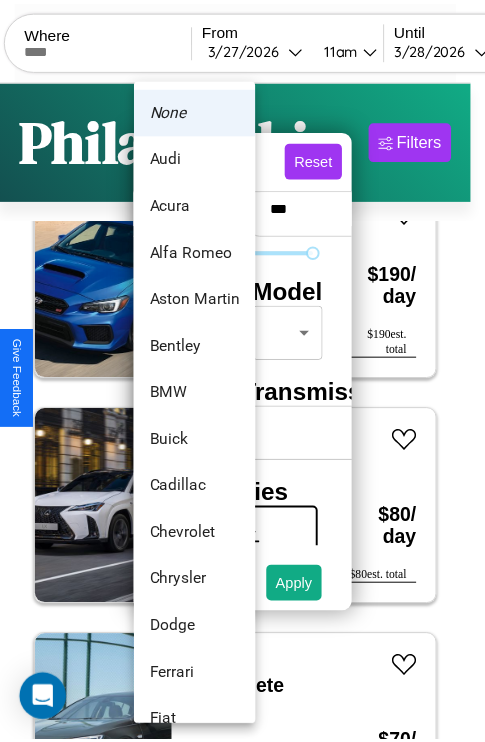 scroll, scrollTop: 134, scrollLeft: 0, axis: vertical 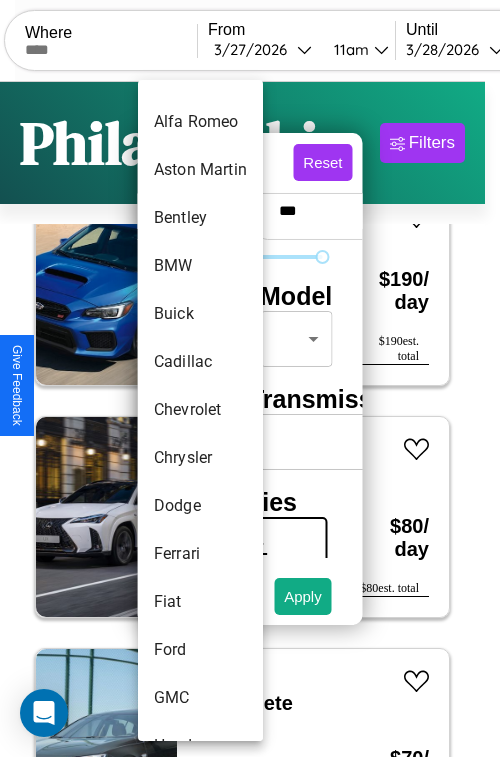 click on "Chevrolet" at bounding box center [200, 410] 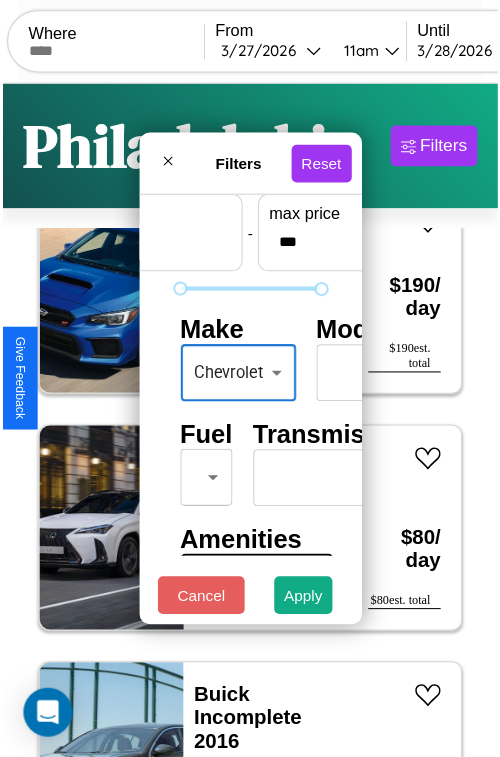 scroll, scrollTop: 162, scrollLeft: 63, axis: both 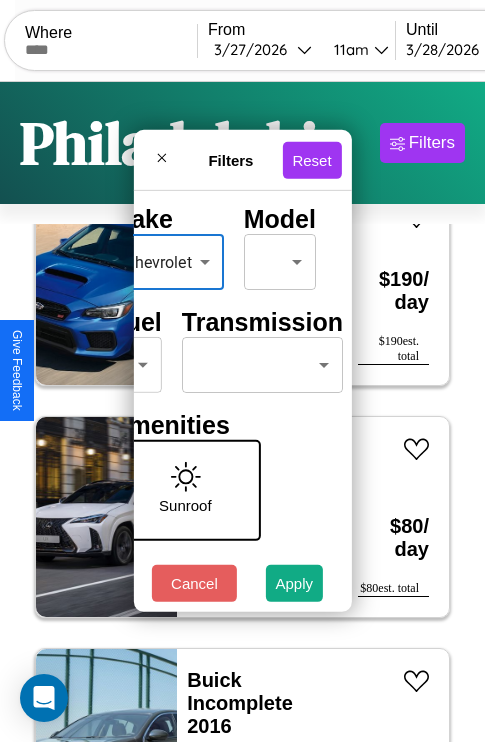 click on "CarGo Where From 3 / 27 / 2026 11am Until 3 / 28 / 2026 10am Become a Host Login Sign Up Philadelphia Filters 30  cars in this area These cars can be picked up in this city. Volkswagen   Corrado   2014 Available $ 170  / day $ 170  est. total Mazda   MX-3   2023 Available $ 40  / day $ 40  est. total Lincoln   Corsair   2014 Available $ 170  / day $ 170  est. total Subaru   XT   2018 Available $ 190  / day $ 190  est. total Lexus   IS   2021 Available $ 80  / day $ 80  est. total Buick   Incomplete   2016 Available $ 70  / day $ 70  est. total Volvo   XC40   2014 Available $ 130  / day $ 130  est. total Chrysler   EXECUTIVE   2021 Available $ 150  / day $ 150  est. total Lincoln   Town Car   2016 Unavailable $ 120  / day $ 120  est. total Volvo   VNL   2018 Available $ 40  / day $ 40  est. total GMC   Bus Chassis   2018 Available $ 90  / day $ 90  est. total Lincoln   Mark LT   2020 Available $ 50  / day $ 50  est. total Jaguar   XF   2016 Available $ 160  / day $ 160  est. total Buick   Skylark   2017 $ 200" at bounding box center (242, 412) 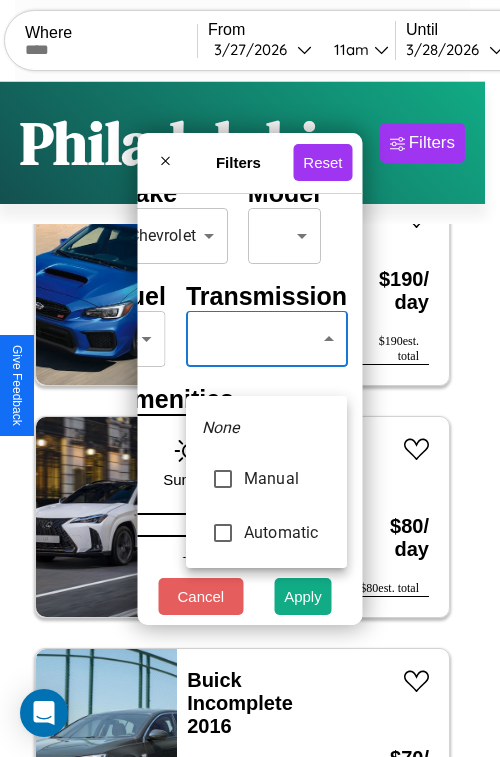 type on "*********" 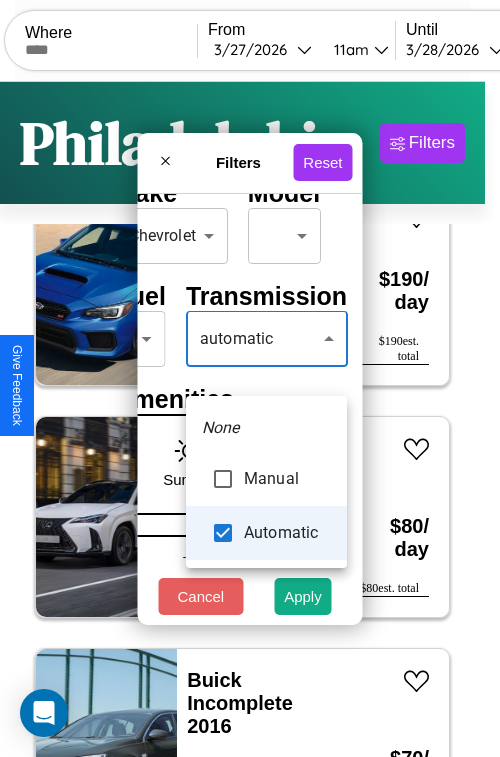 click at bounding box center (250, 378) 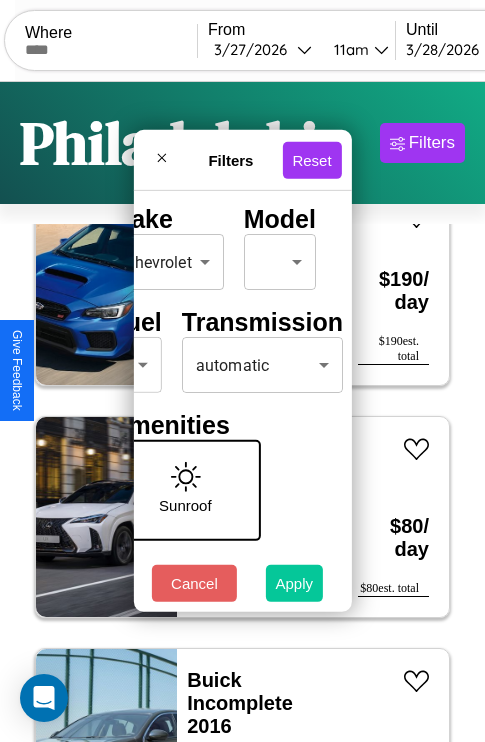 click on "Apply" at bounding box center [295, 583] 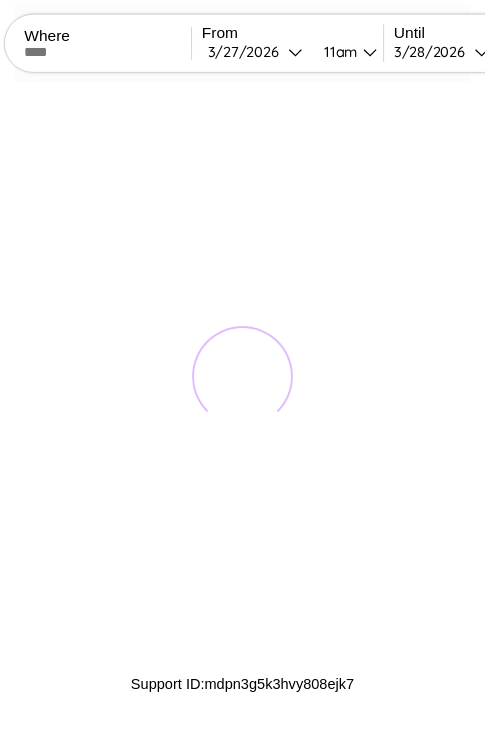 scroll, scrollTop: 0, scrollLeft: 0, axis: both 